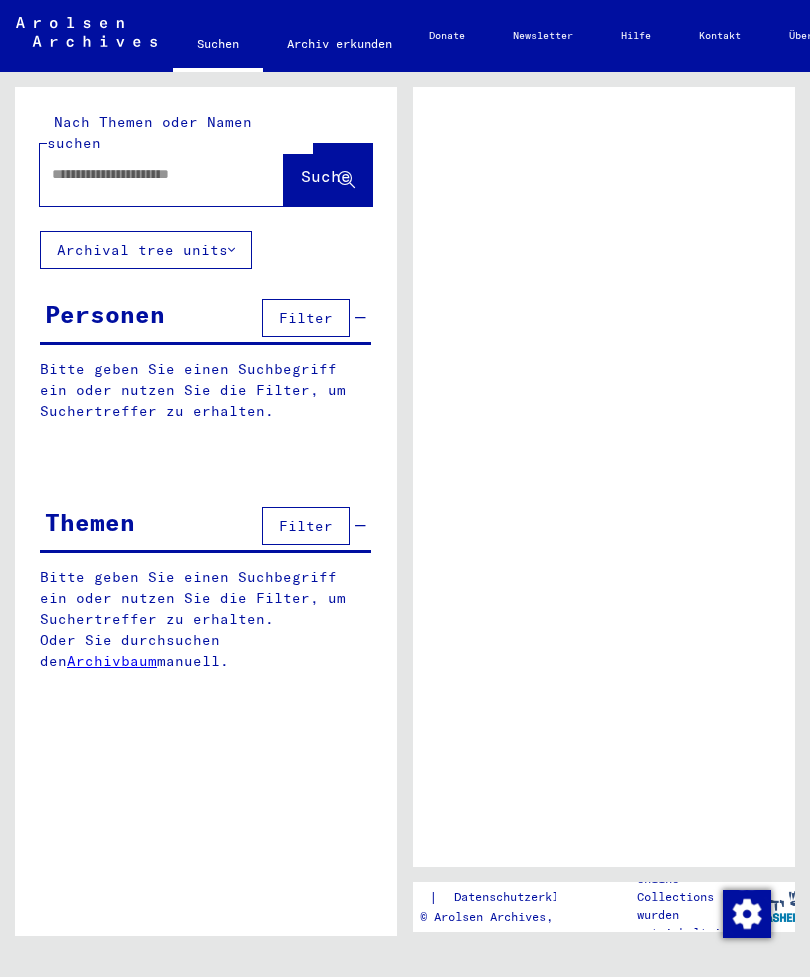 scroll, scrollTop: 0, scrollLeft: 0, axis: both 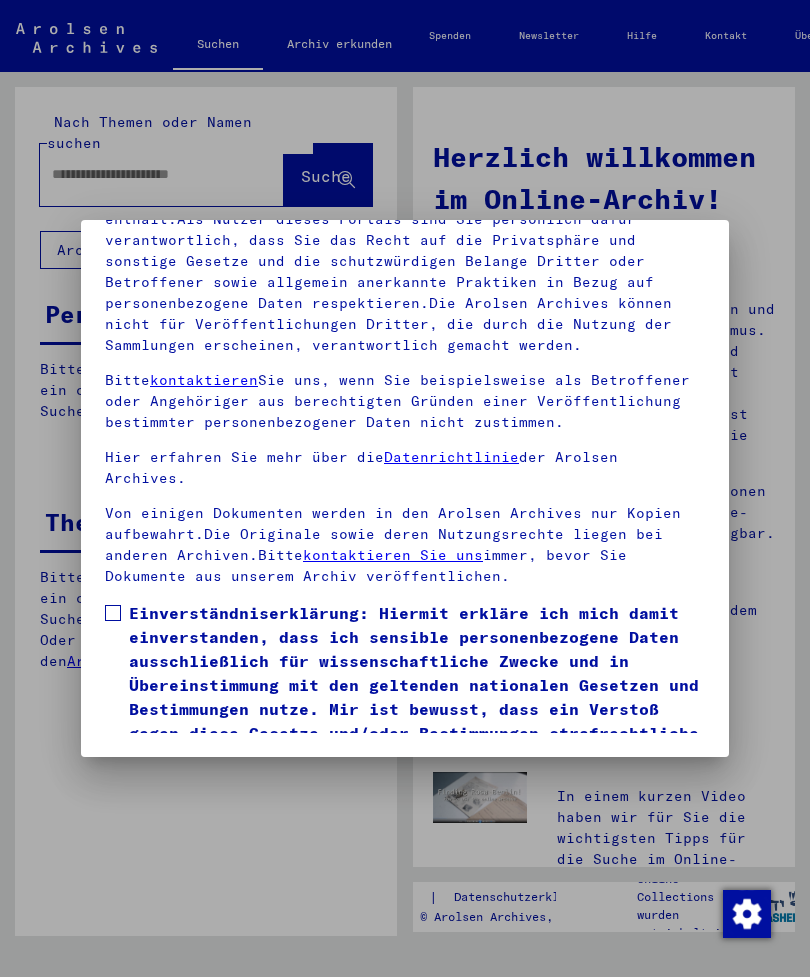 click at bounding box center (113, 613) 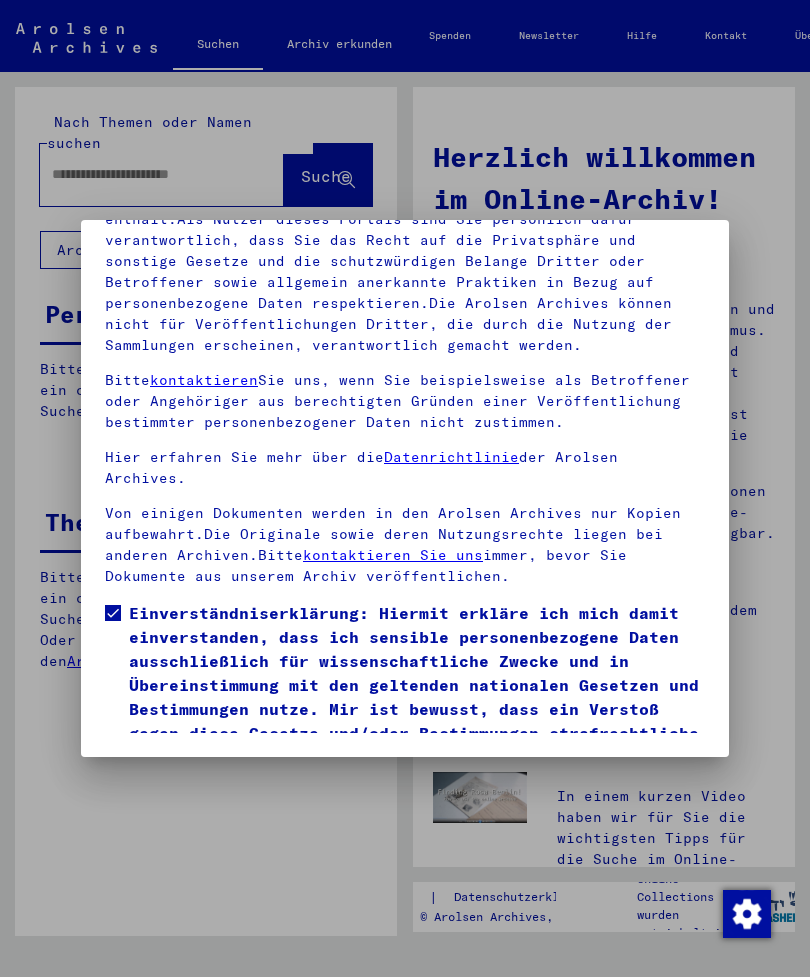 click on "Ich stimme zu" at bounding box center [180, 798] 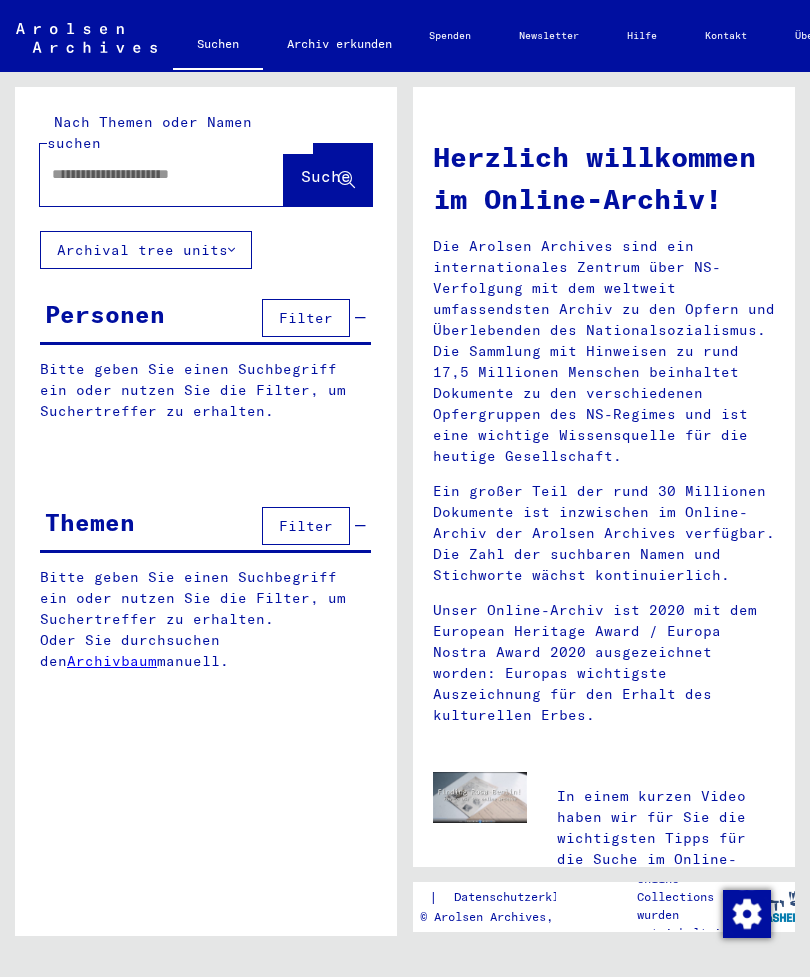 click at bounding box center (138, 174) 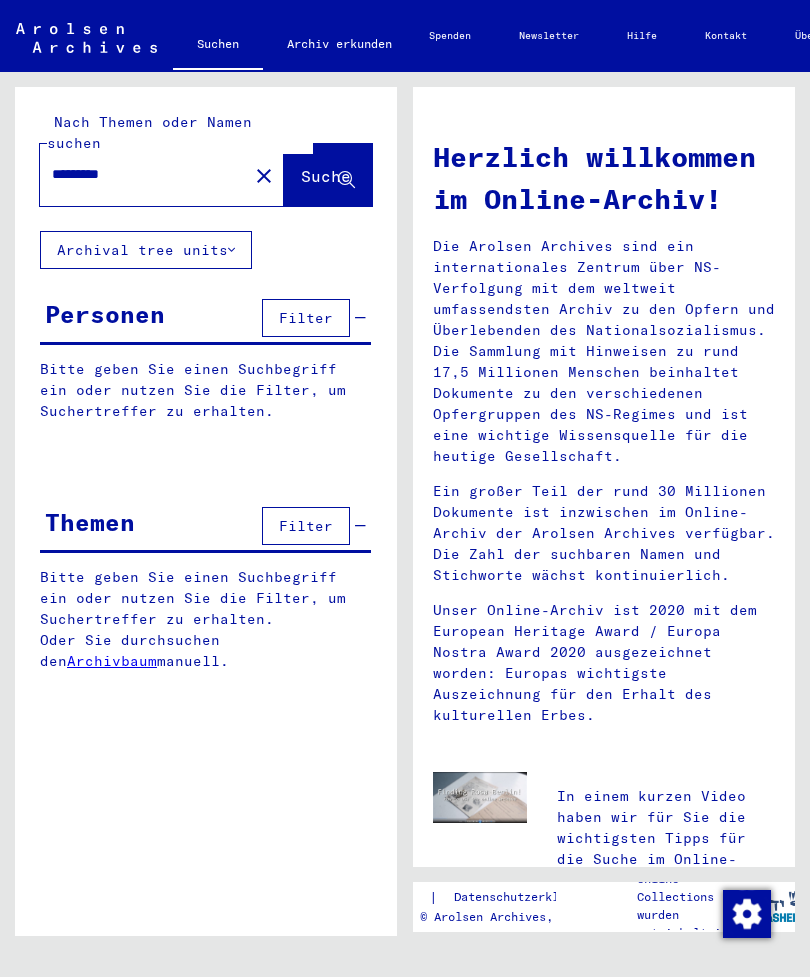 click on "Suche" 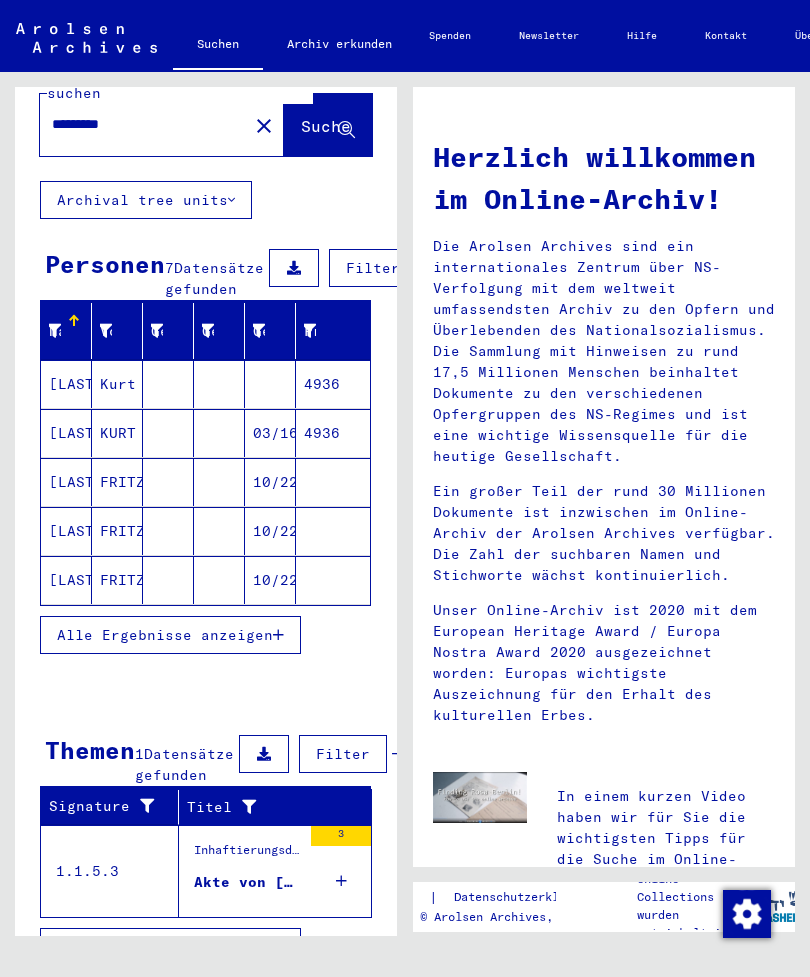 scroll, scrollTop: 48, scrollLeft: 0, axis: vertical 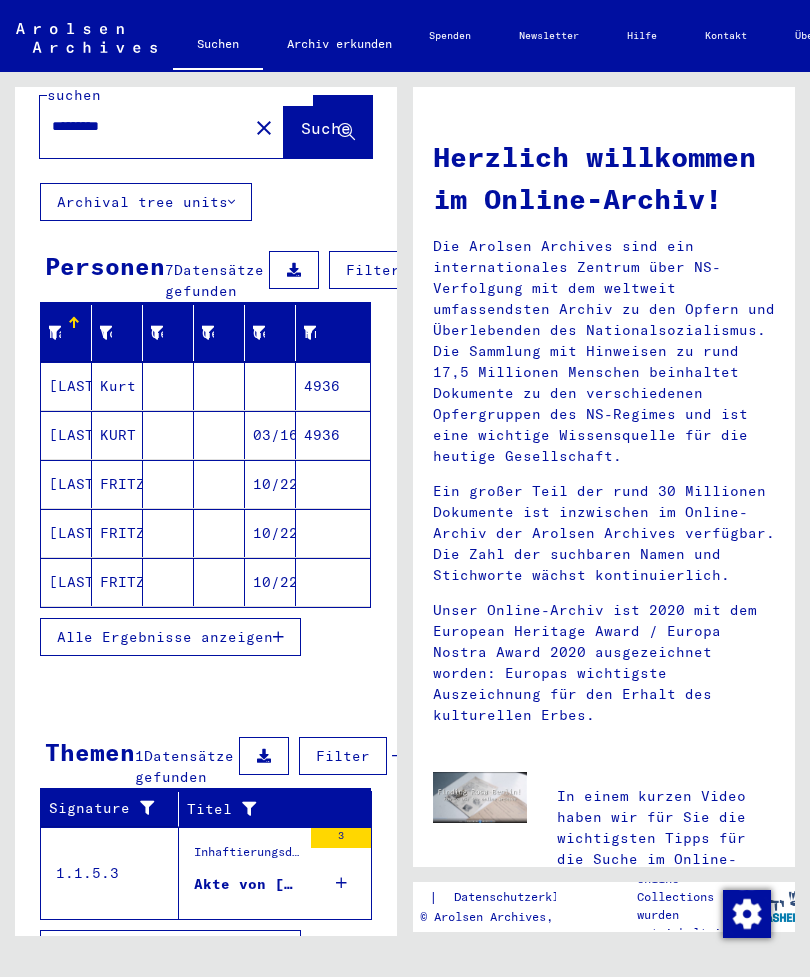 click on "Alle Ergebnisse anzeigen" at bounding box center (165, 637) 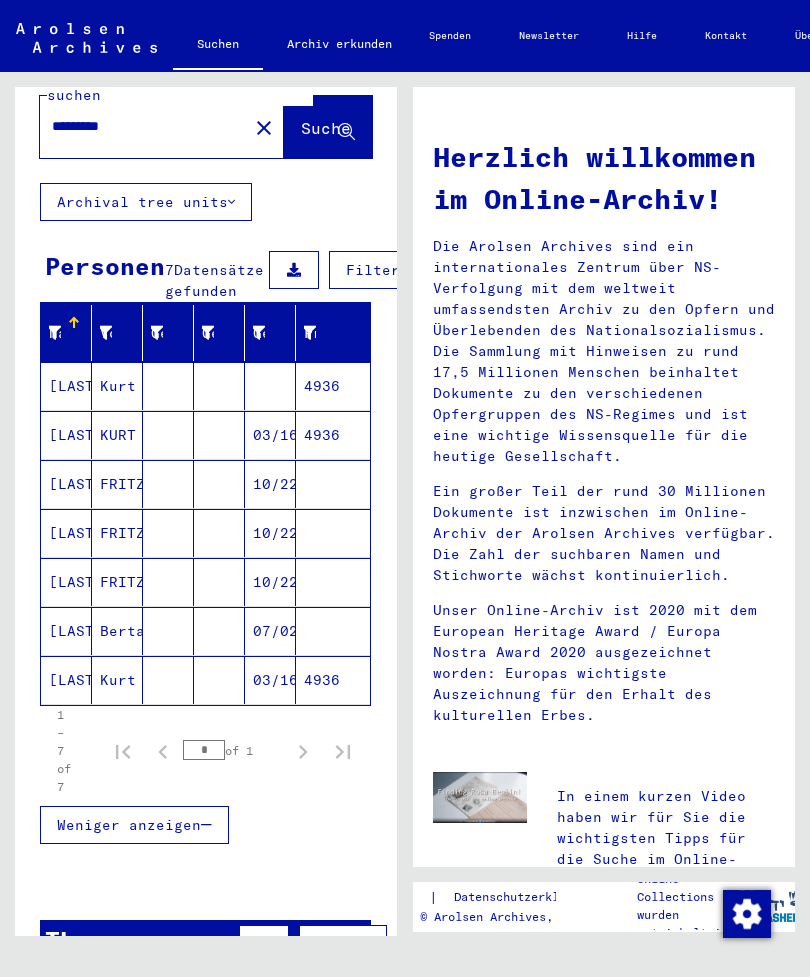 click on "07/02/1896" at bounding box center [270, 680] 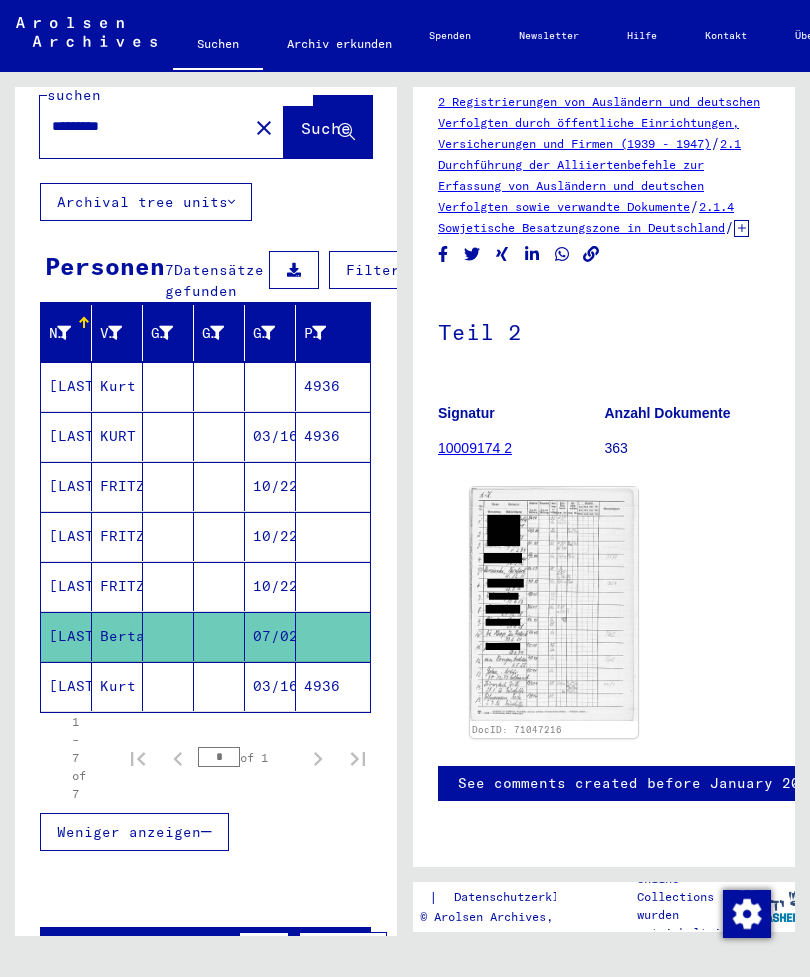 scroll, scrollTop: 162, scrollLeft: 0, axis: vertical 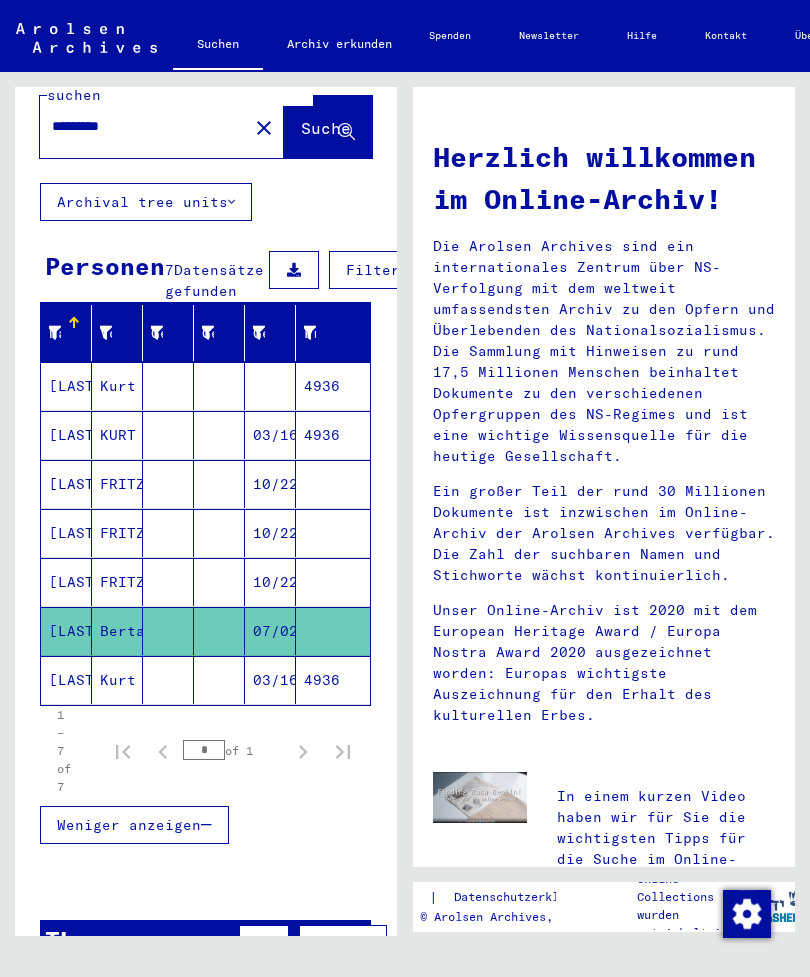 click 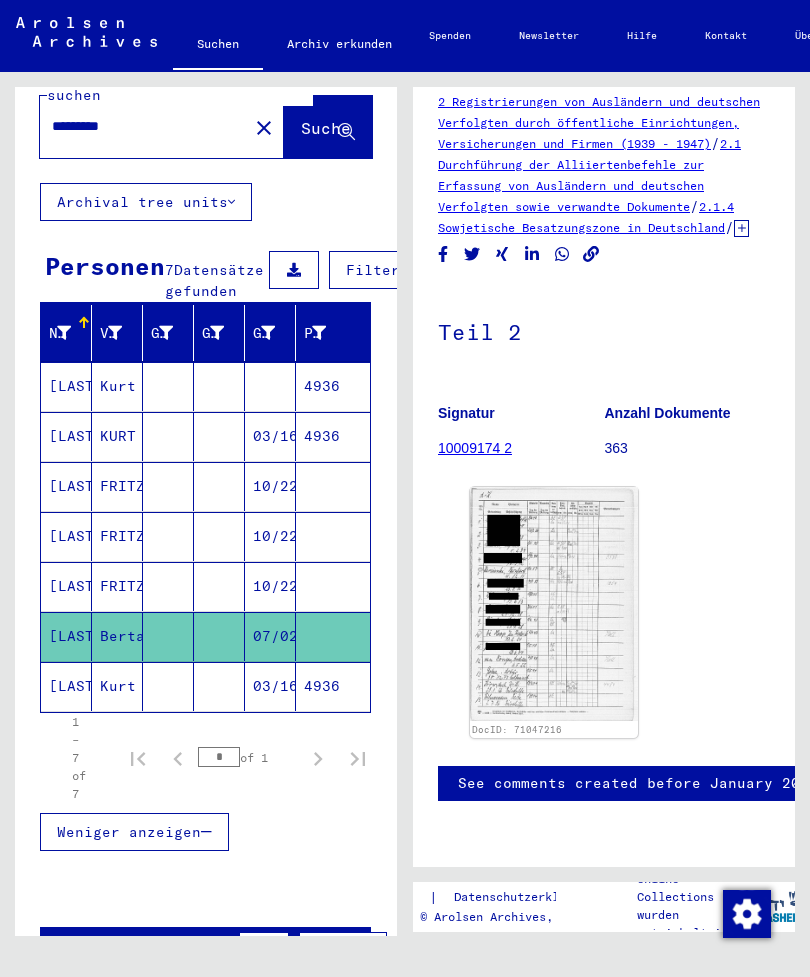 scroll, scrollTop: 52, scrollLeft: 0, axis: vertical 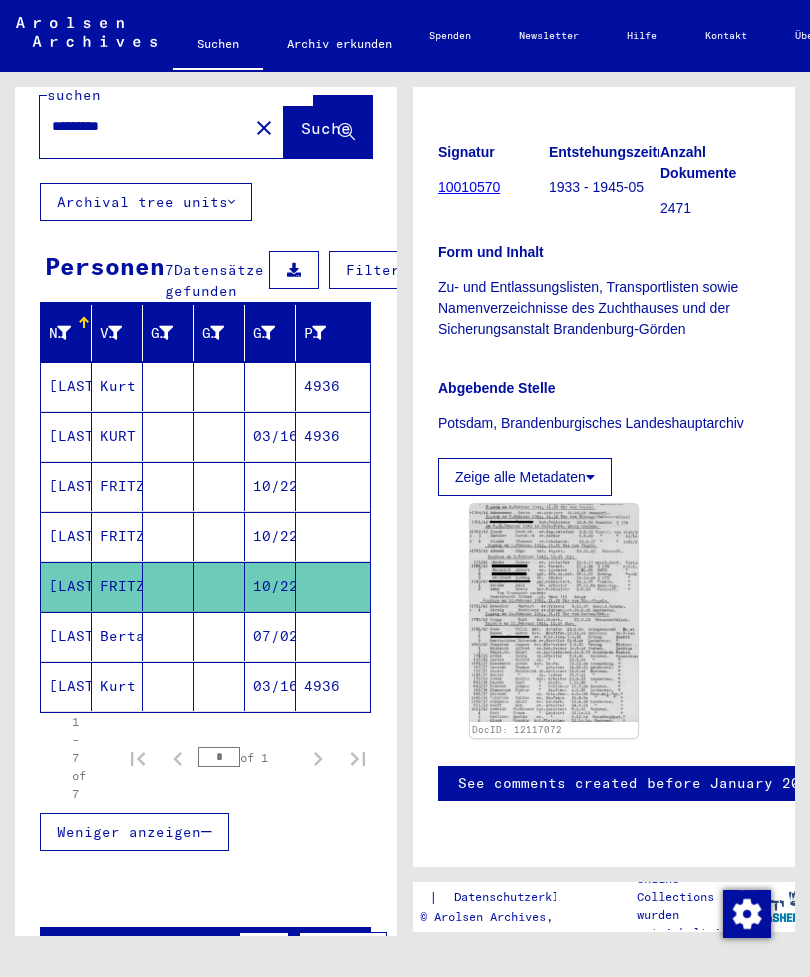 click 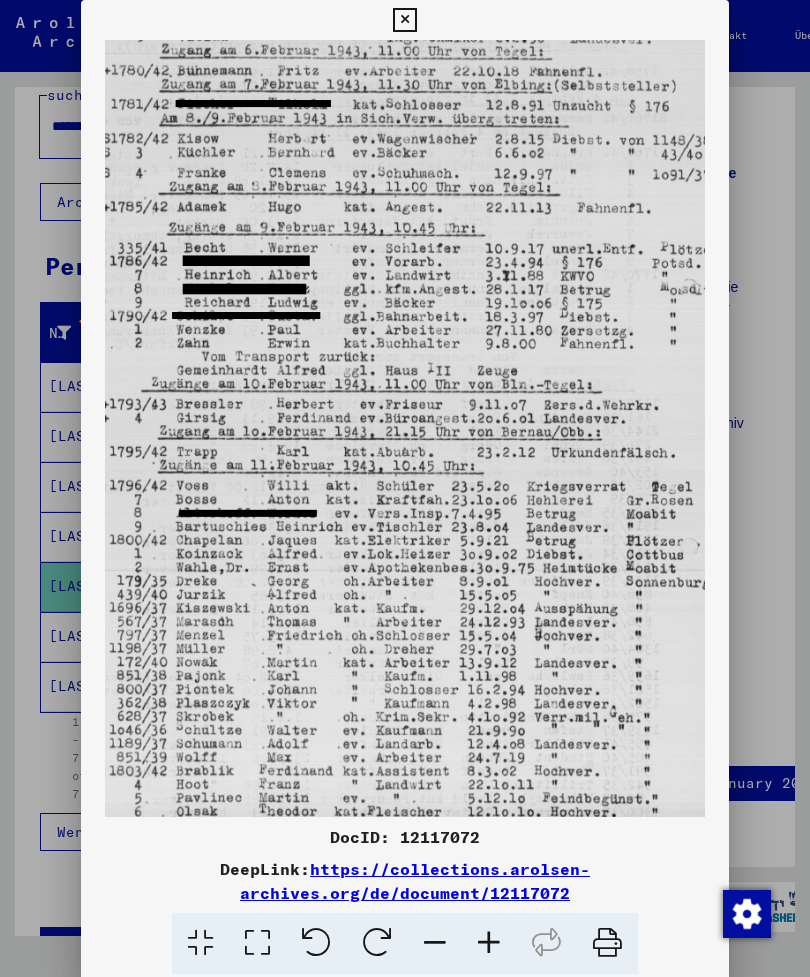 click at bounding box center [404, 20] 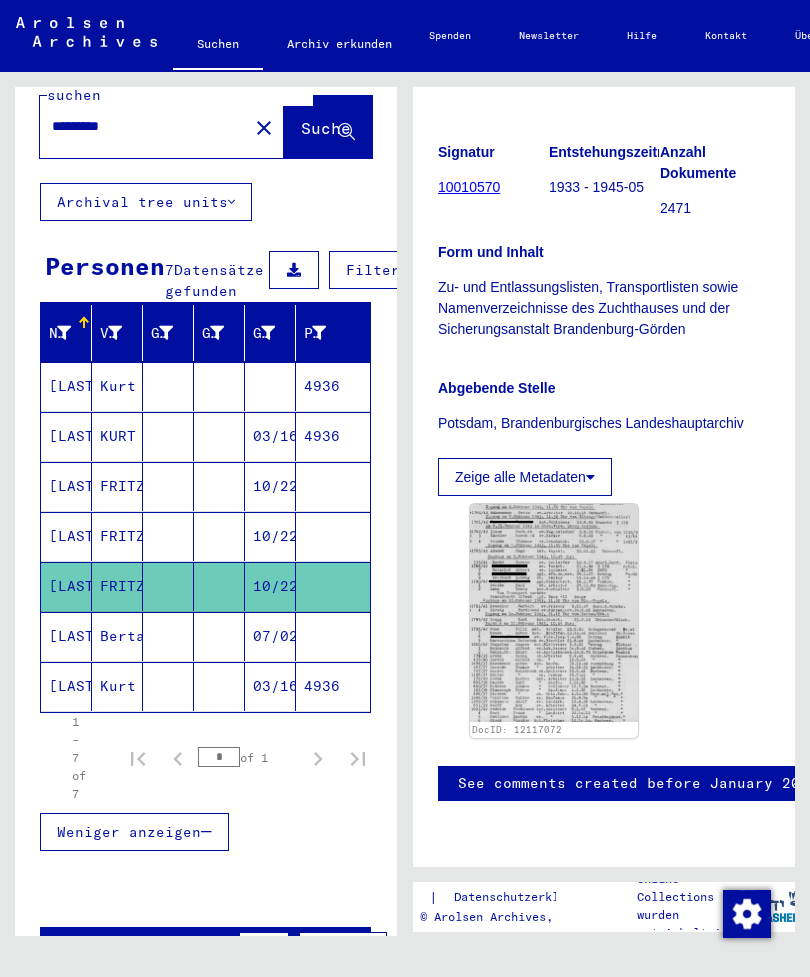click on "*********" at bounding box center [144, 126] 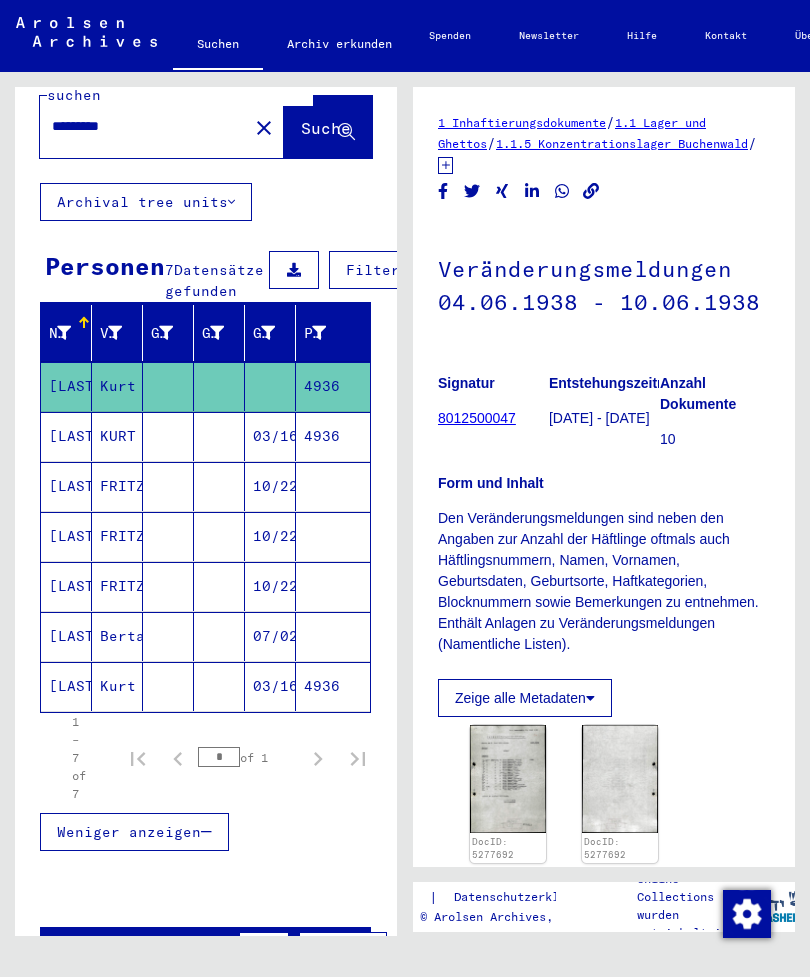 click on "*********" at bounding box center [144, 126] 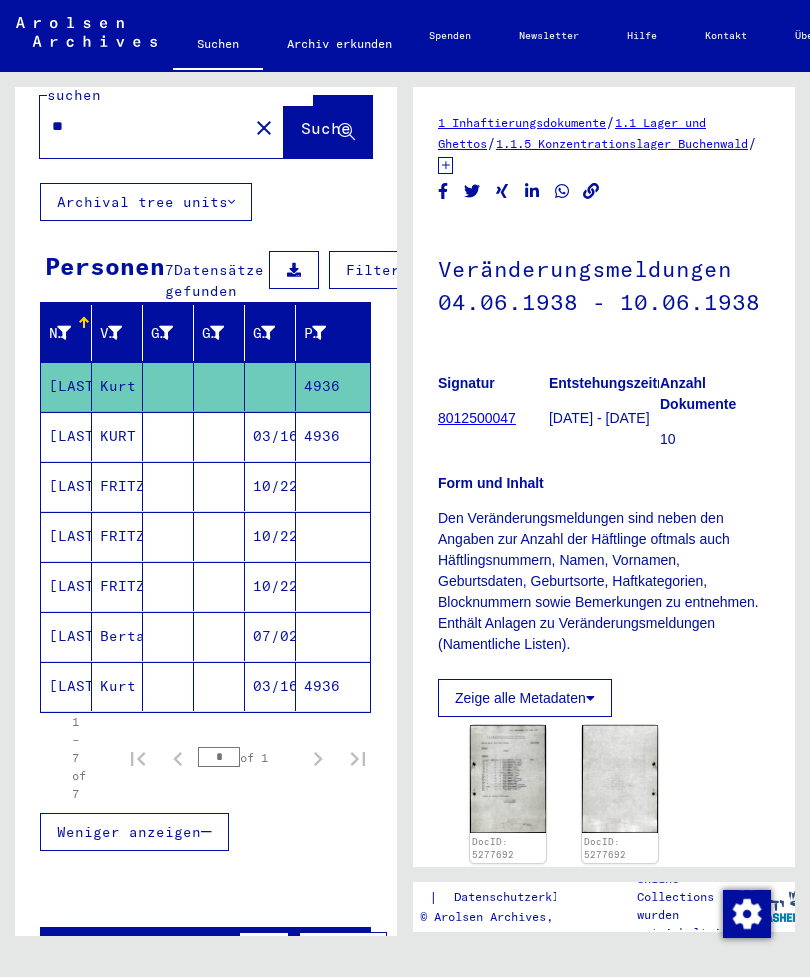 type on "*" 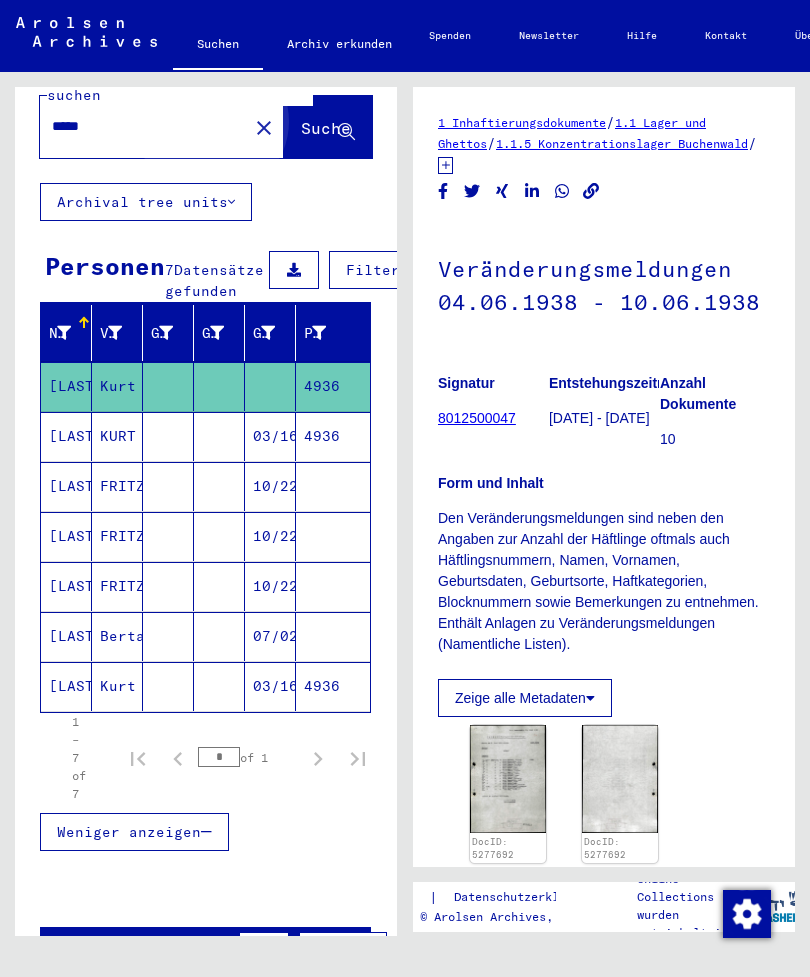 type on "*****" 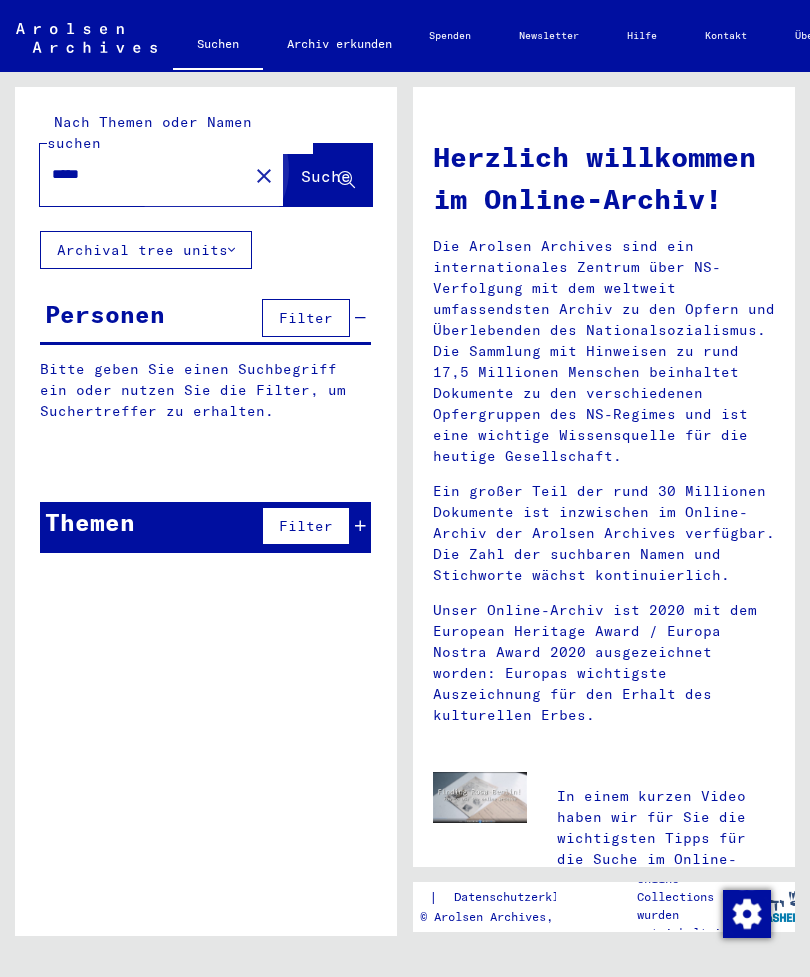 scroll, scrollTop: 0, scrollLeft: 0, axis: both 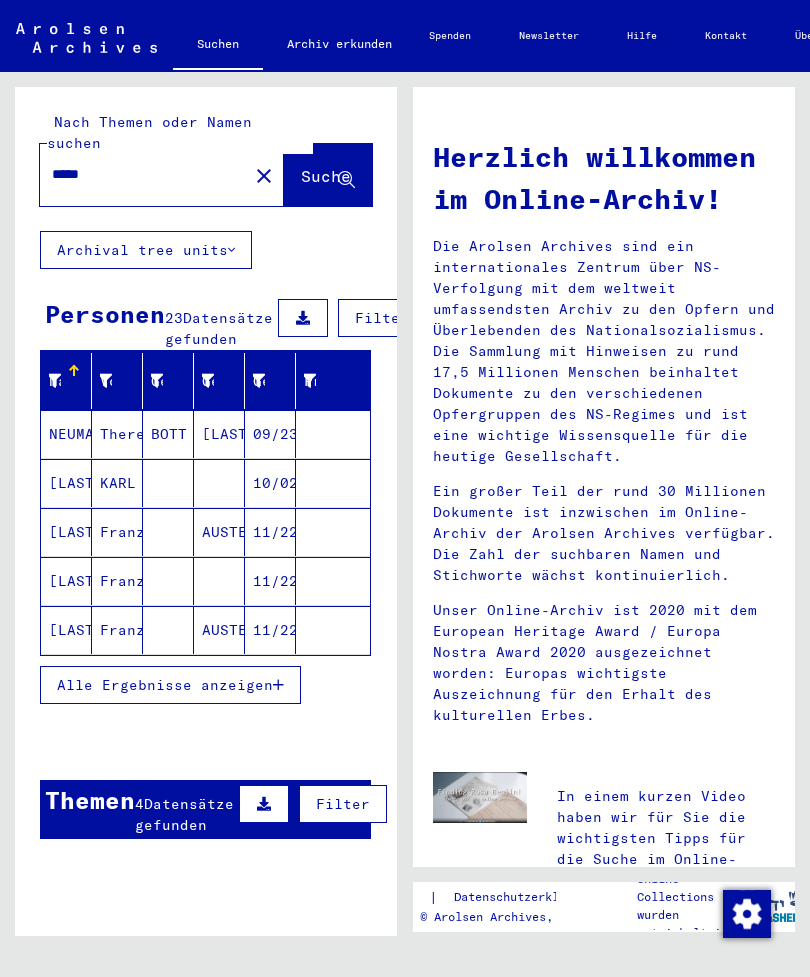 click on "Alle Ergebnisse anzeigen" at bounding box center [165, 685] 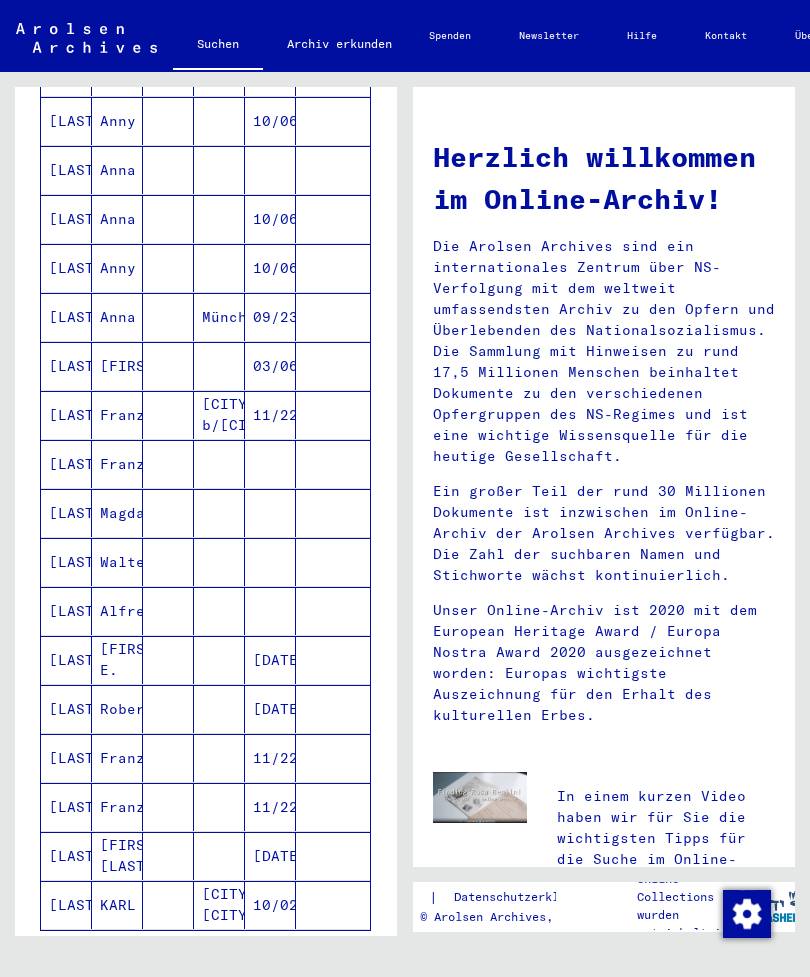 scroll, scrollTop: 607, scrollLeft: 0, axis: vertical 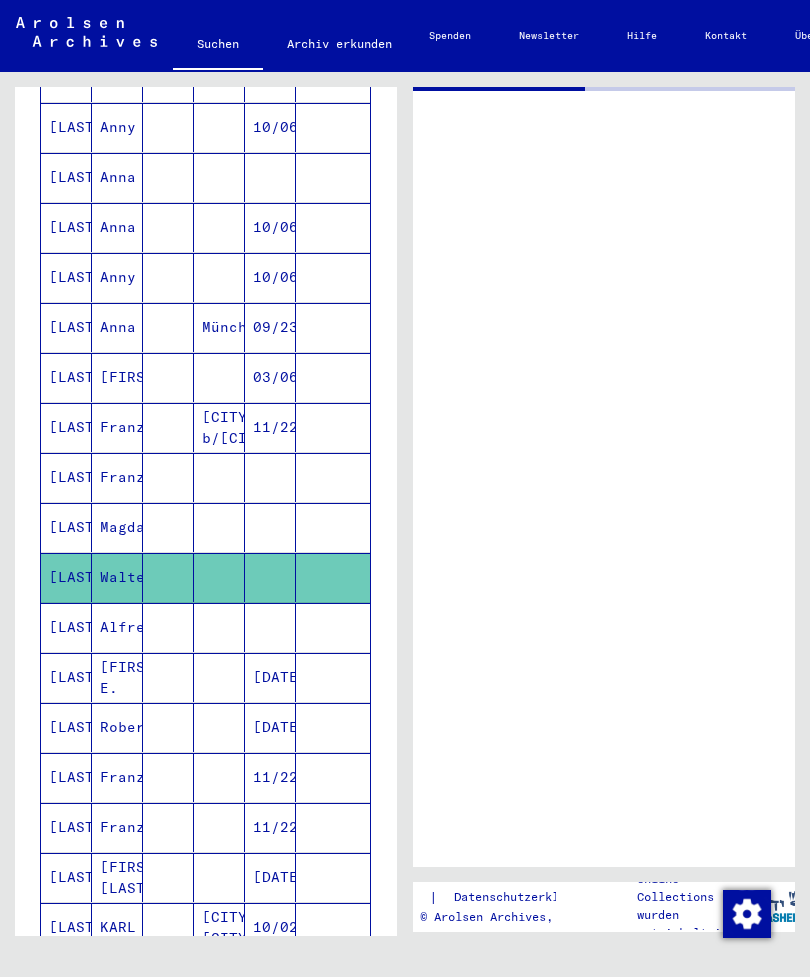 click on "Walter" 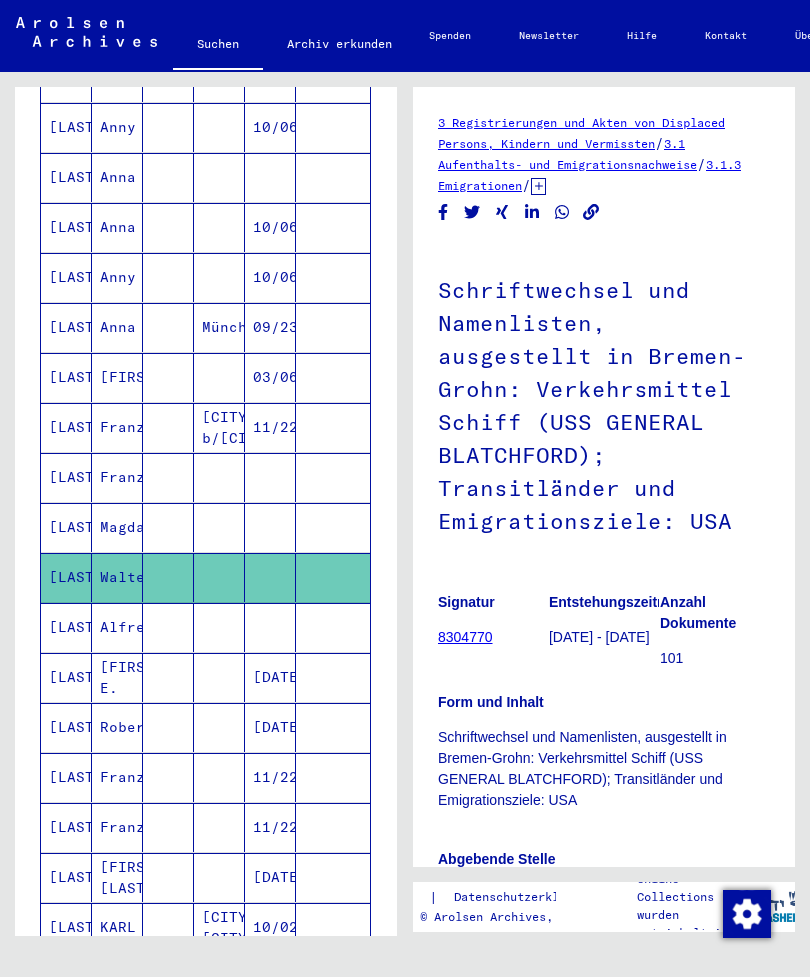 click on "Alfred" at bounding box center (117, 677) 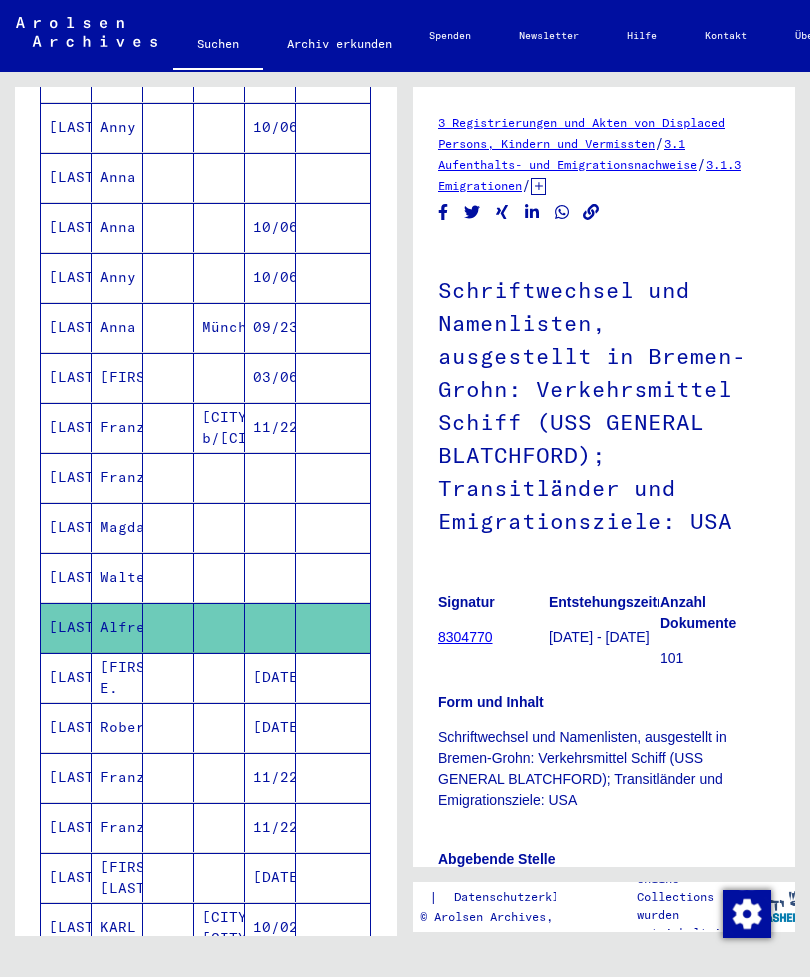 click on "Alfred" 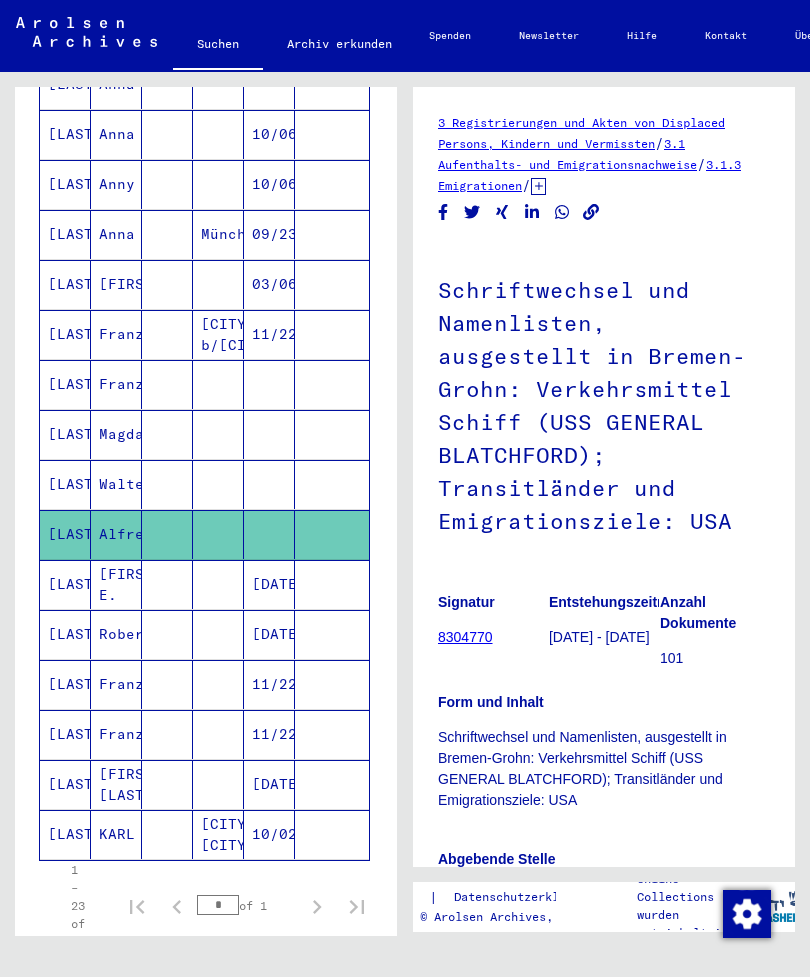 scroll, scrollTop: 701, scrollLeft: 1, axis: both 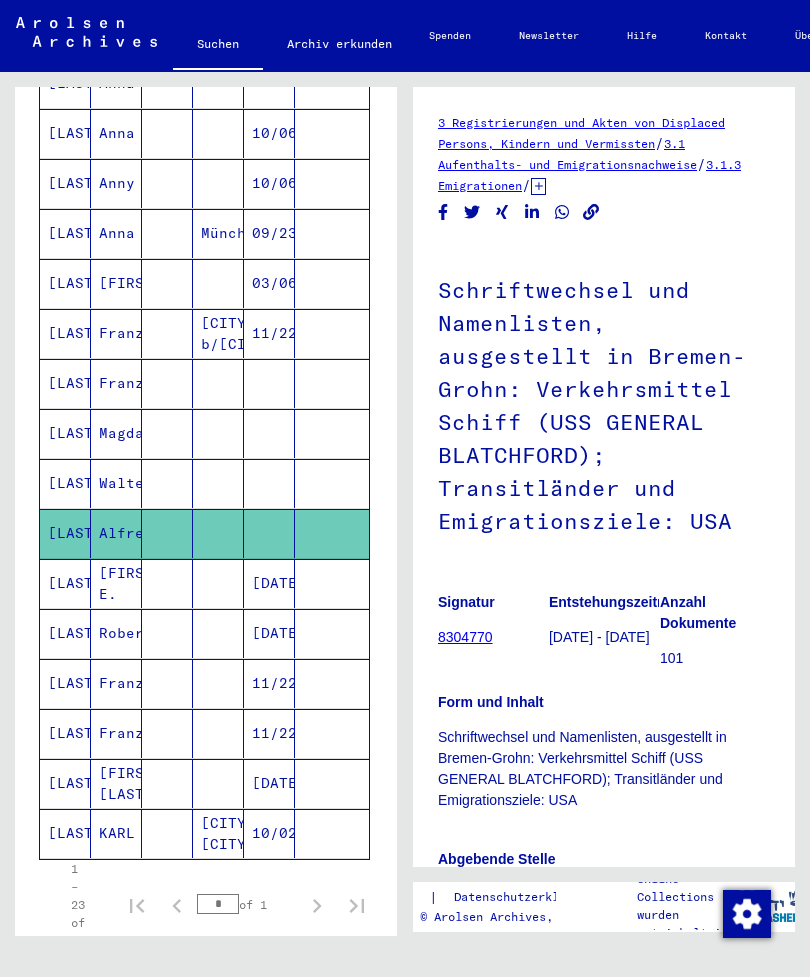 click on "[LAST]" at bounding box center [65, 633] 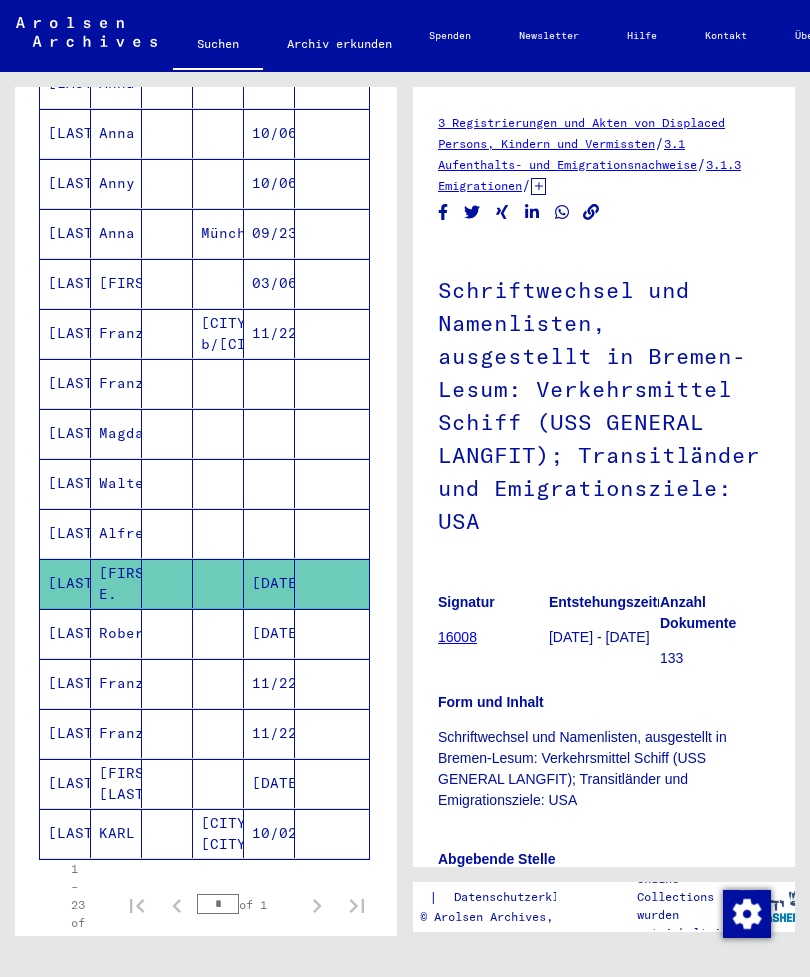 scroll, scrollTop: 0, scrollLeft: 0, axis: both 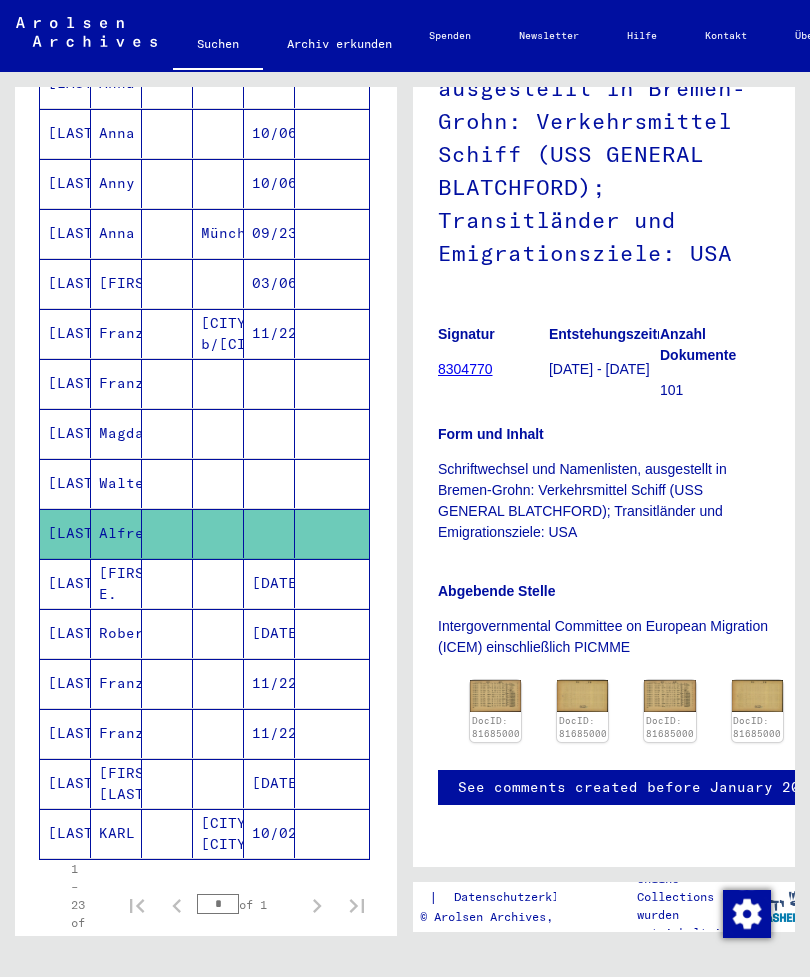 click on "[FIRST] E." at bounding box center [116, 633] 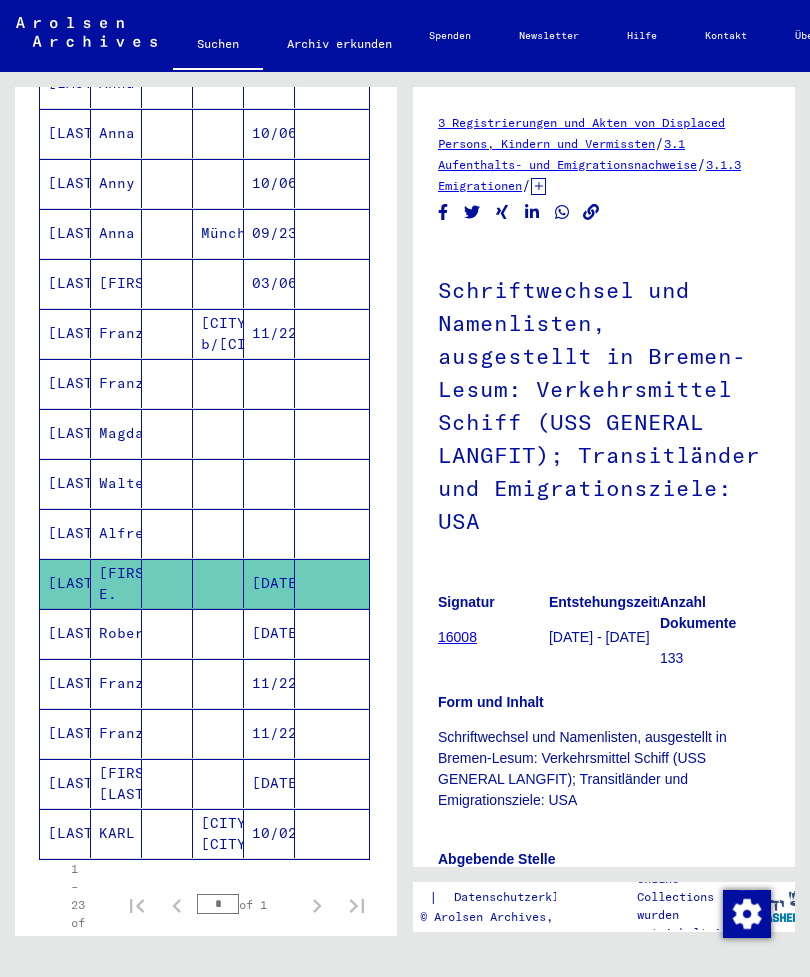 scroll, scrollTop: 0, scrollLeft: 0, axis: both 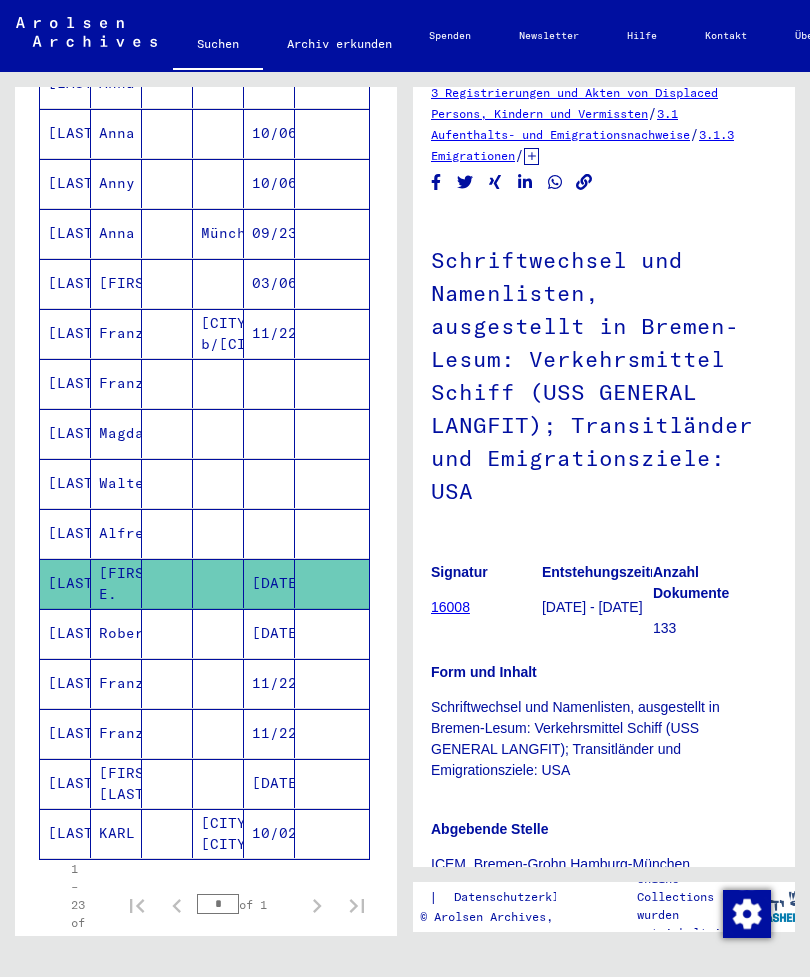 click on "[FIRST] [LAST]" at bounding box center (116, 833) 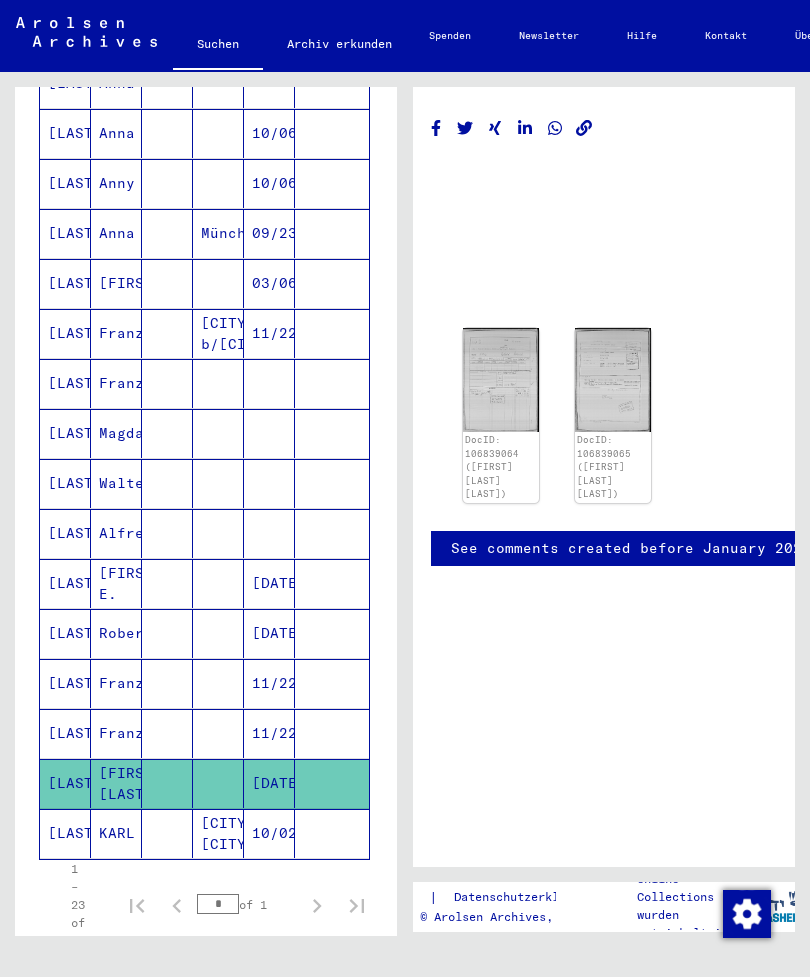 click 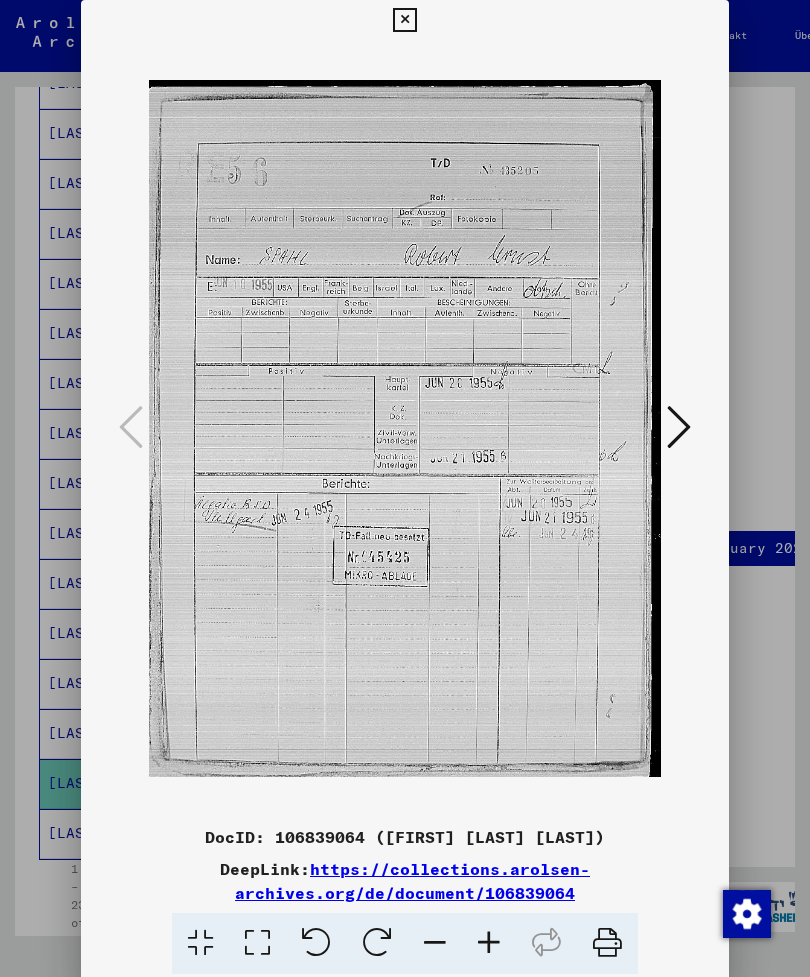 click at bounding box center (679, 427) 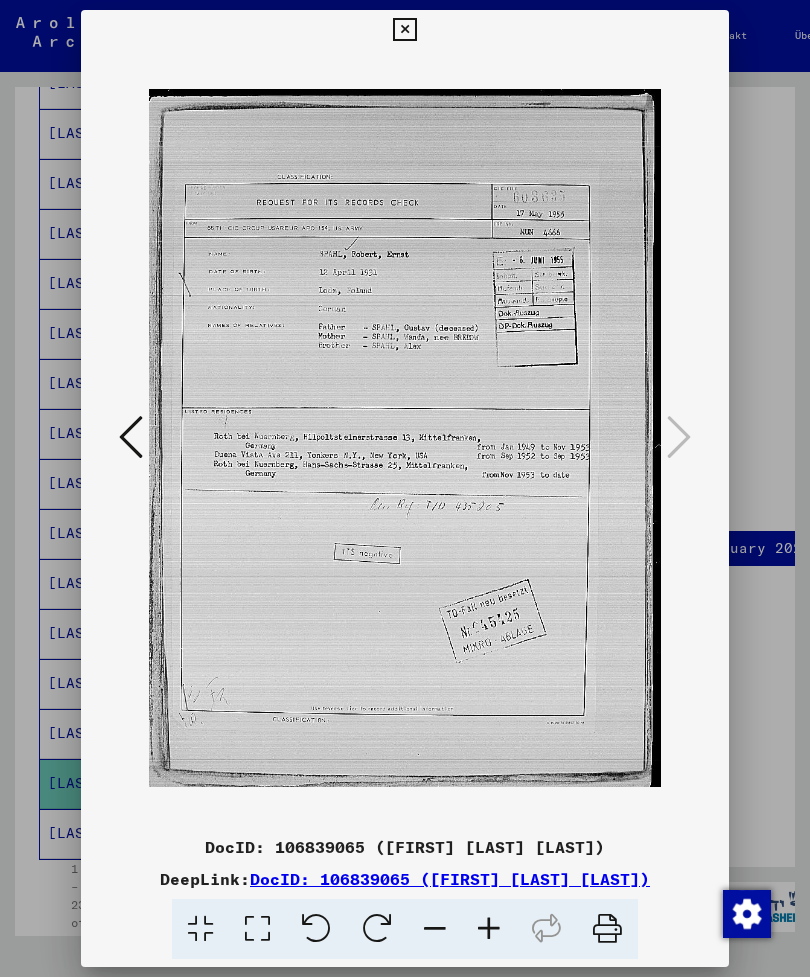 click at bounding box center [404, 30] 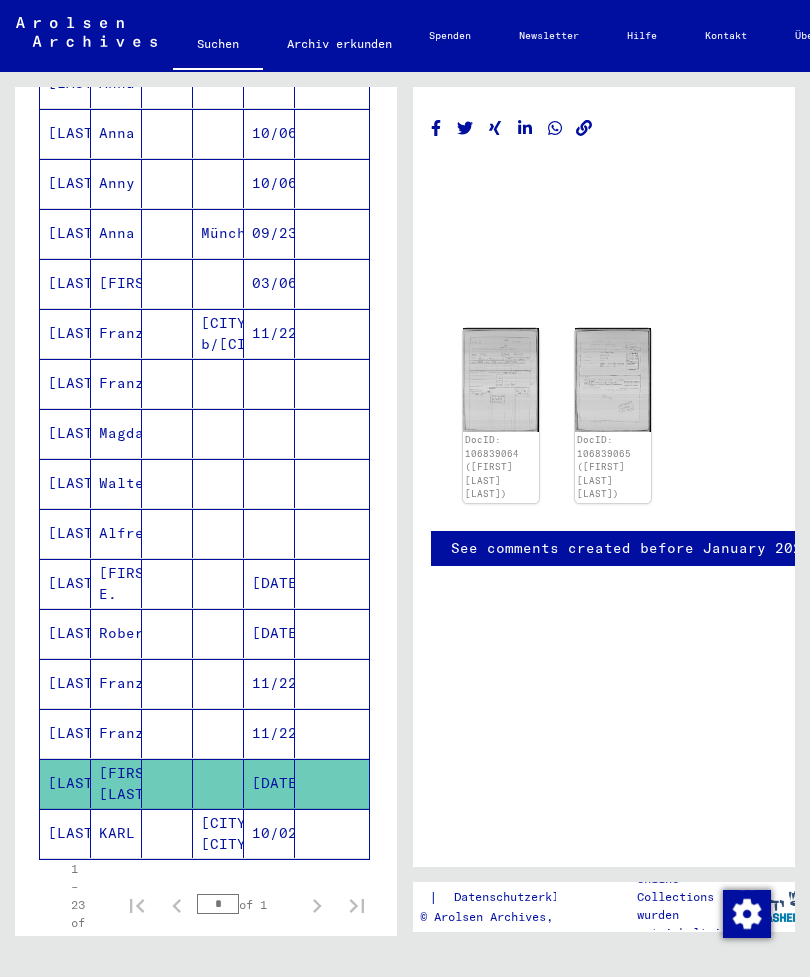 click on "Alfred" at bounding box center [116, 583] 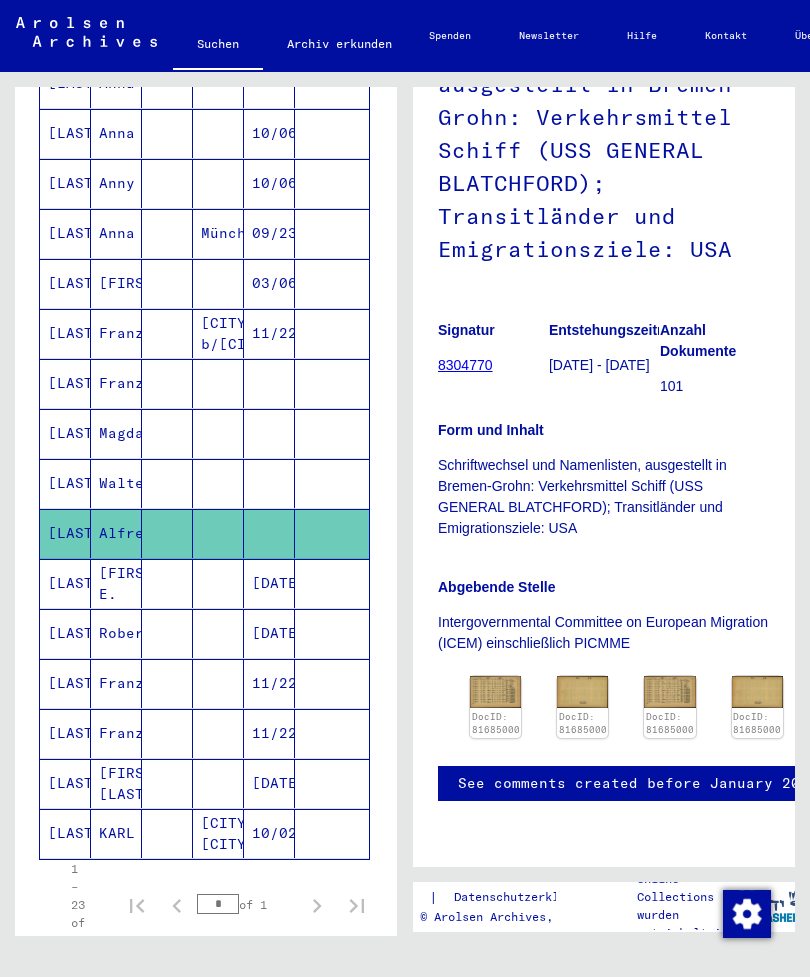 scroll, scrollTop: 302, scrollLeft: 0, axis: vertical 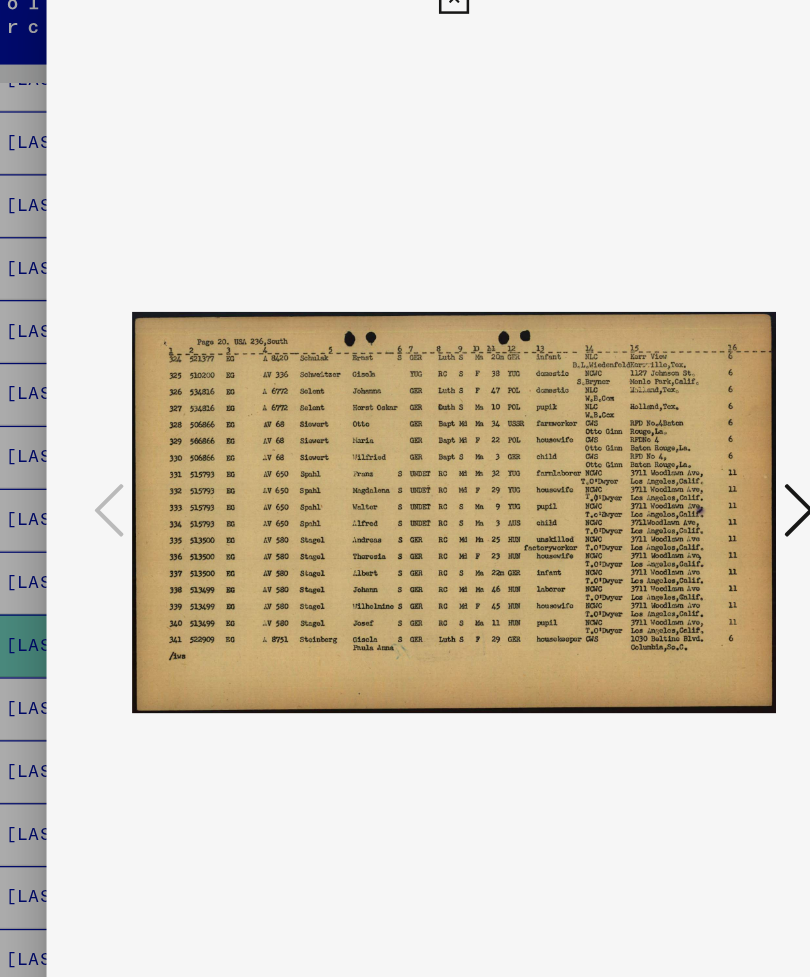 click at bounding box center [679, 427] 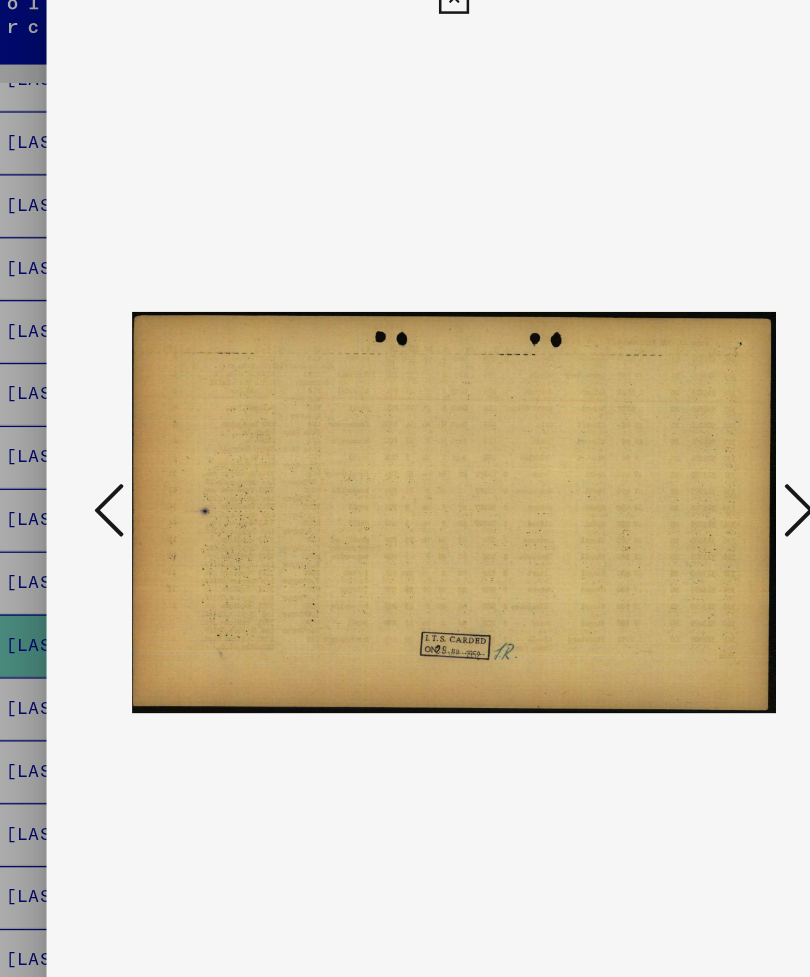 click at bounding box center (679, 427) 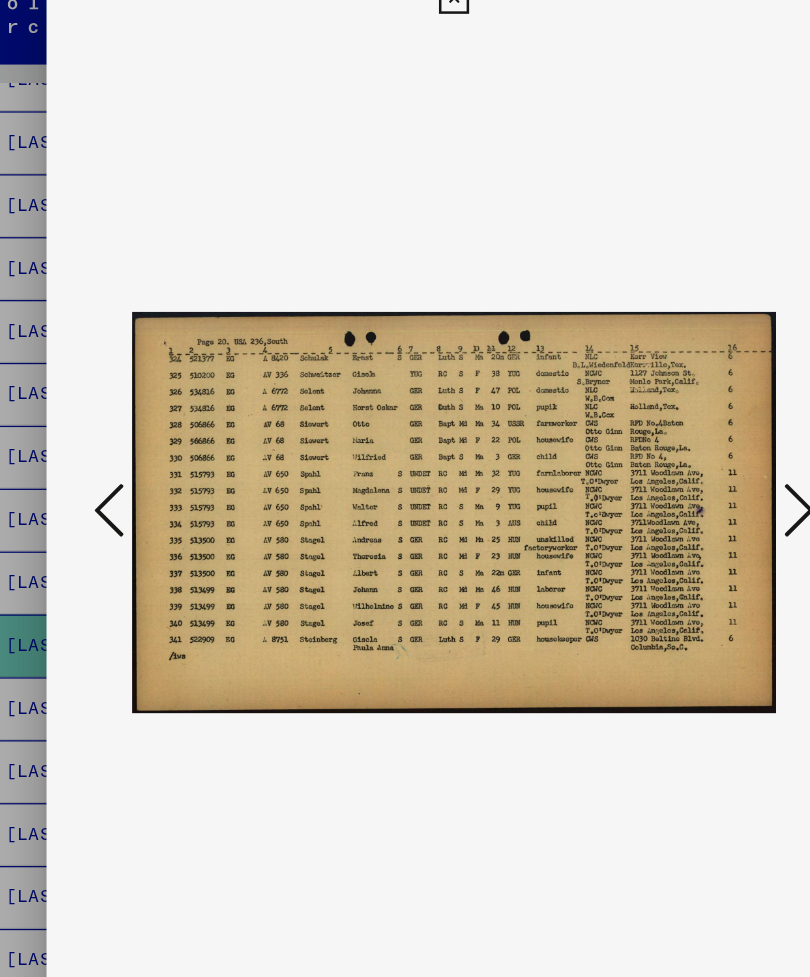 click at bounding box center (679, 427) 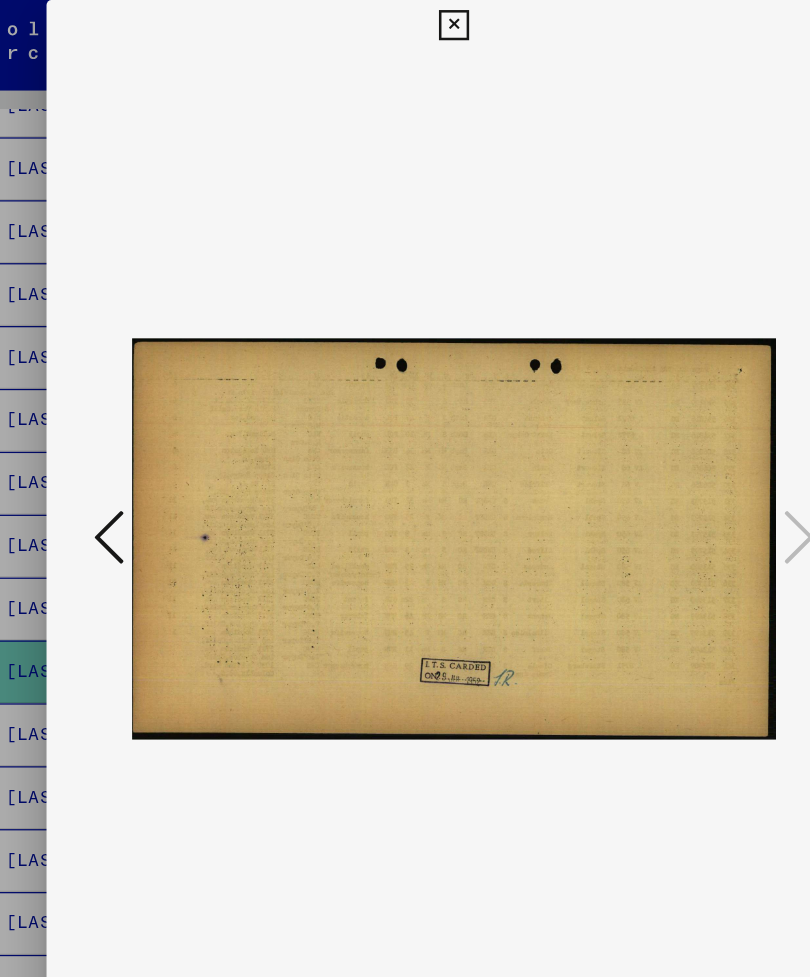 click at bounding box center (405, 488) 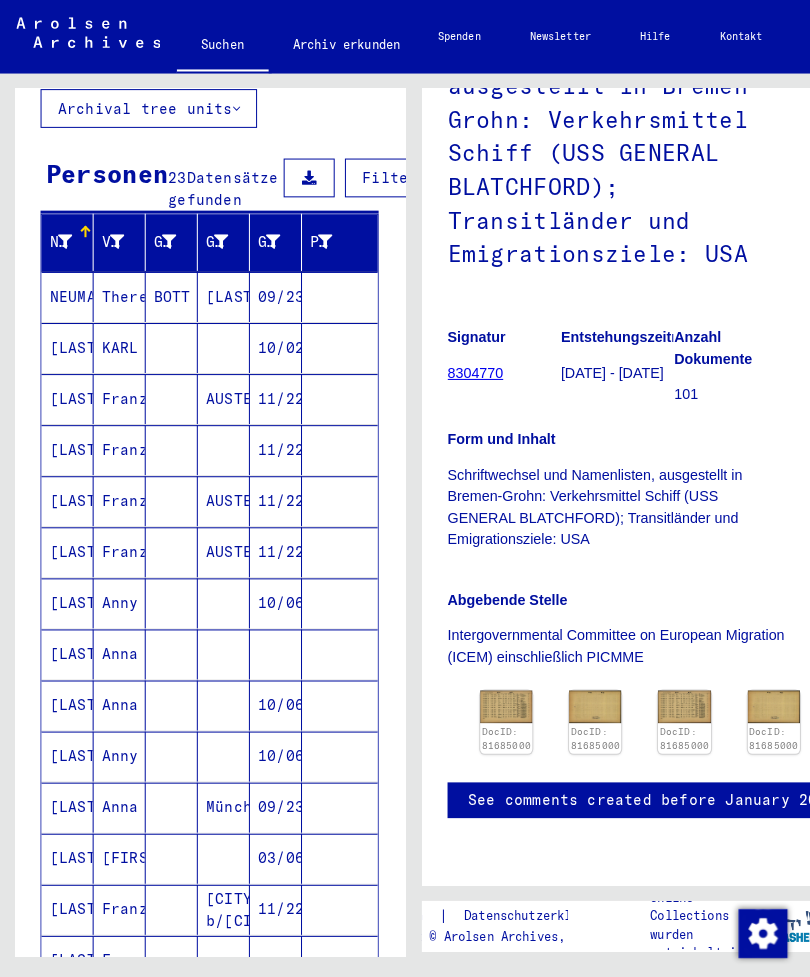 scroll, scrollTop: 141, scrollLeft: 0, axis: vertical 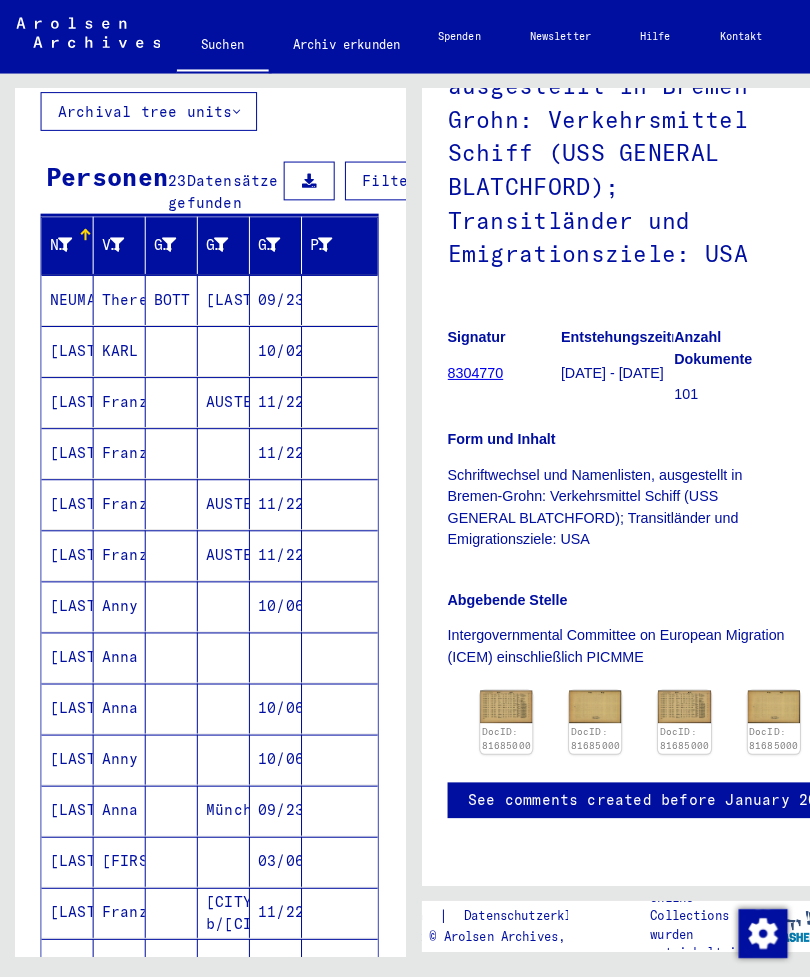 click on "[LAST]" at bounding box center [66, 443] 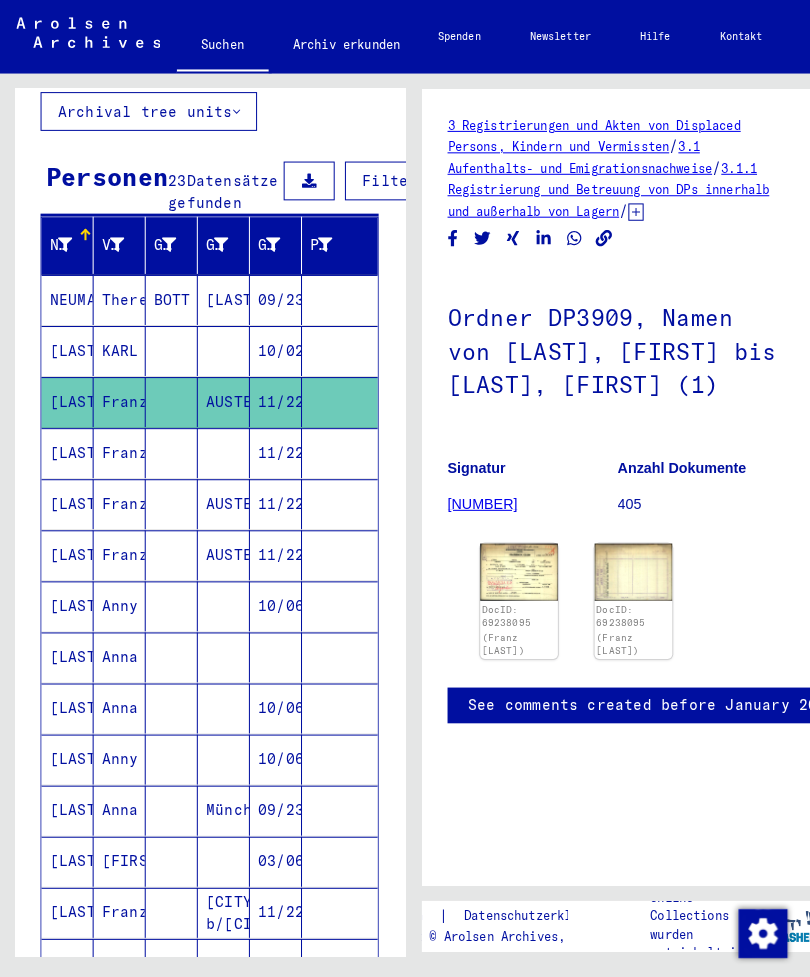 scroll, scrollTop: 0, scrollLeft: 0, axis: both 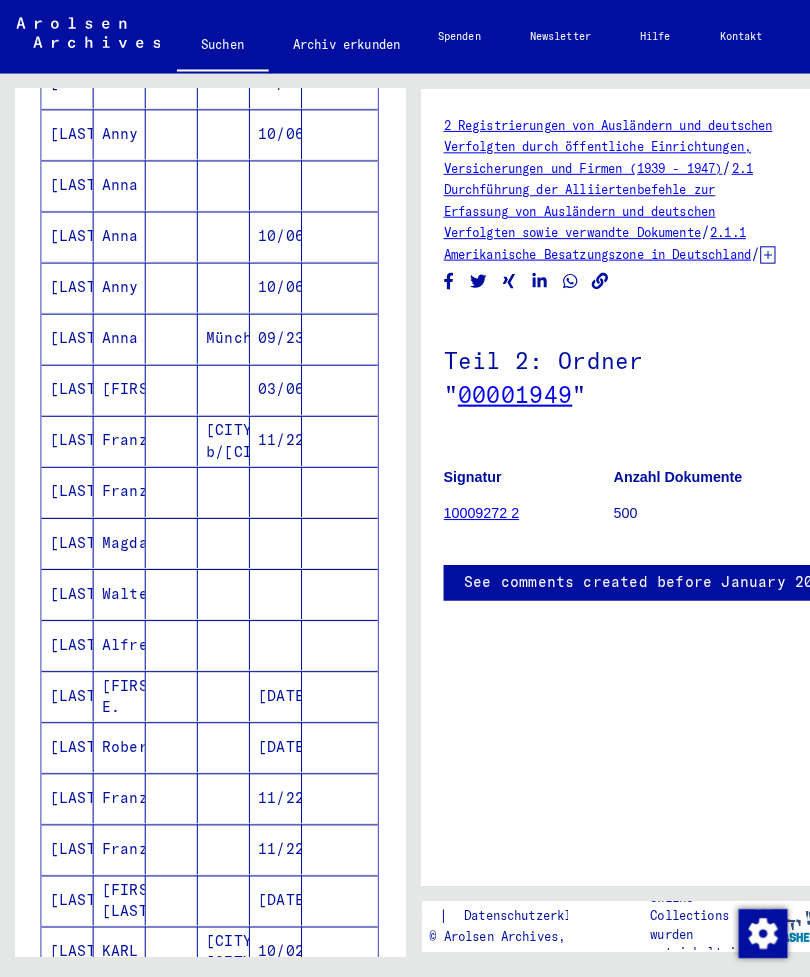 click on "Walter" at bounding box center (117, 631) 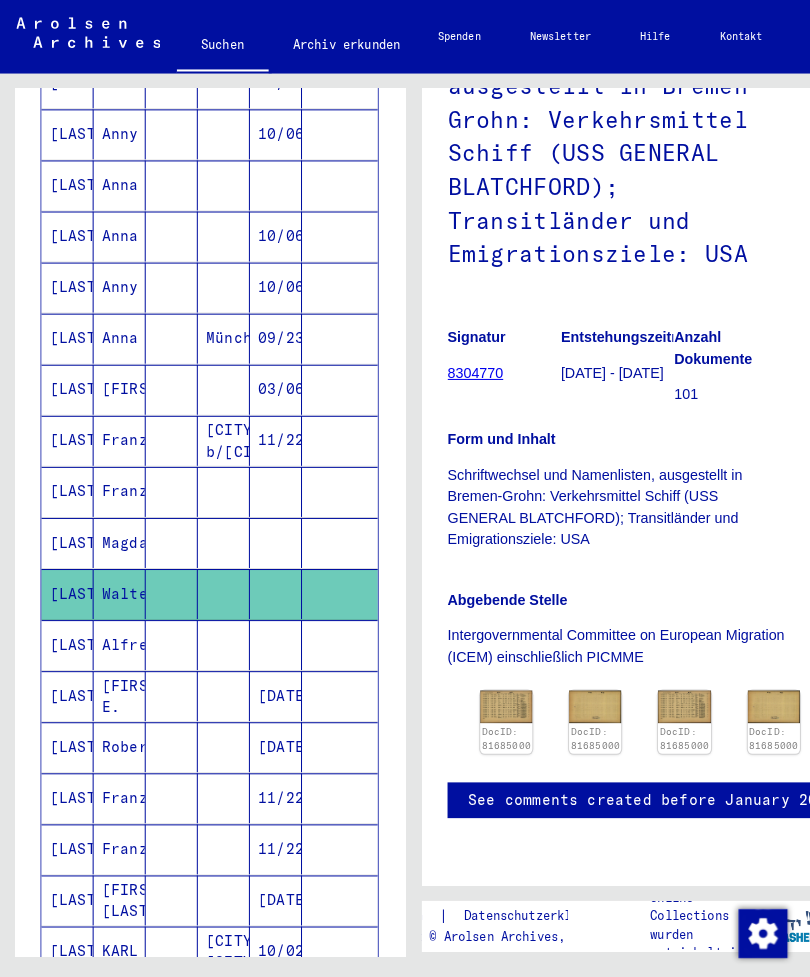 scroll, scrollTop: 470, scrollLeft: 0, axis: vertical 